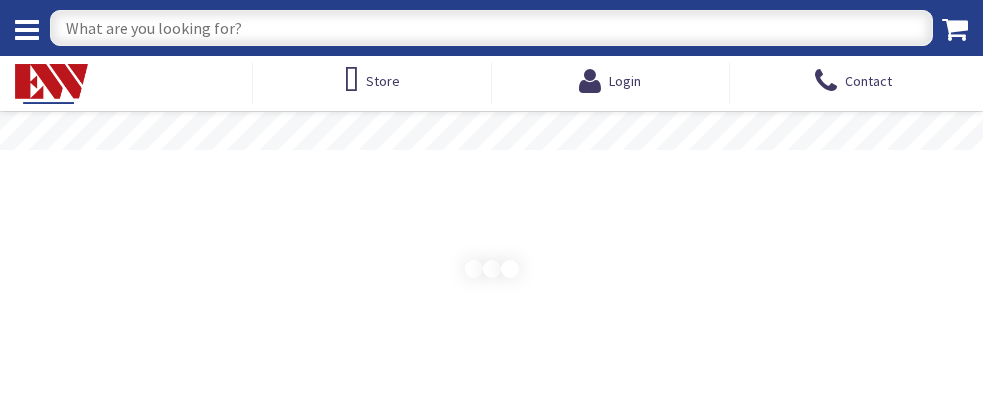 scroll, scrollTop: 0, scrollLeft: 0, axis: both 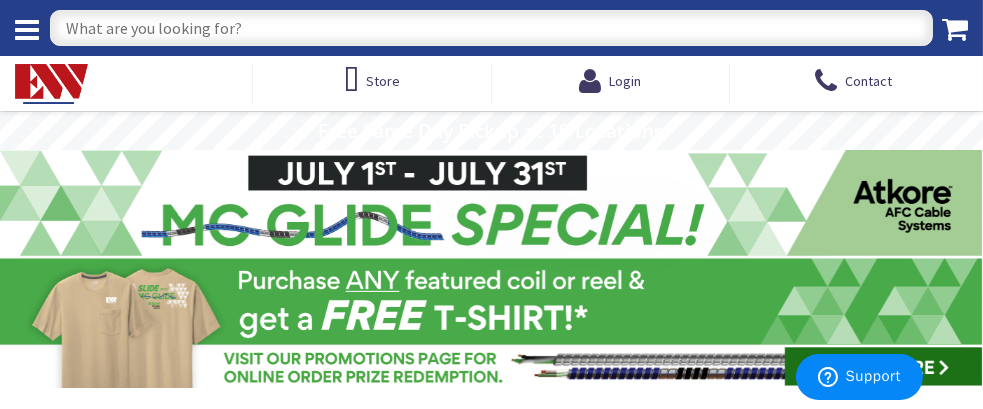 click at bounding box center [491, 28] 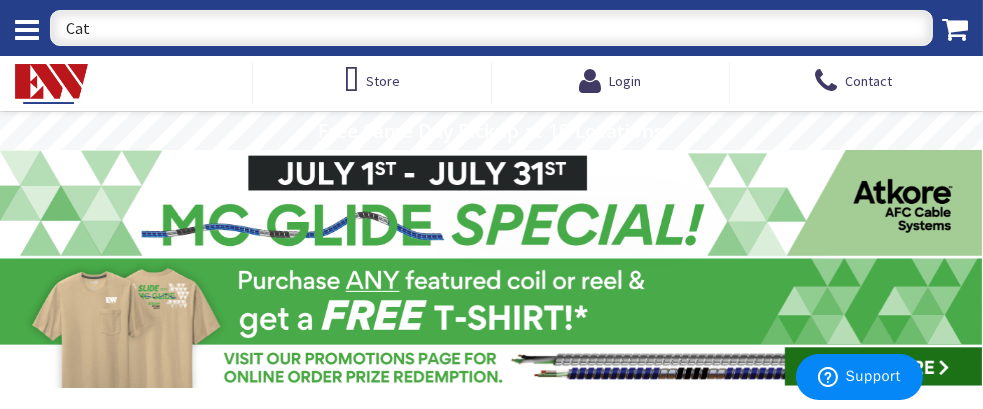 type on "Cat^" 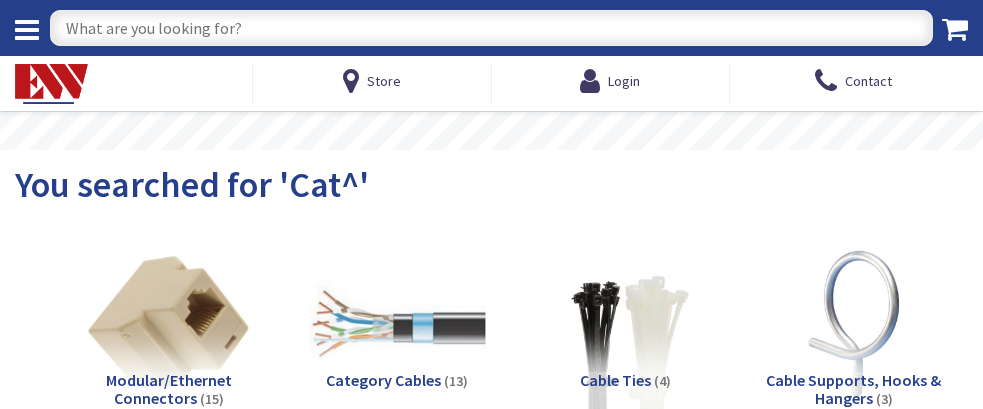 scroll, scrollTop: 0, scrollLeft: 0, axis: both 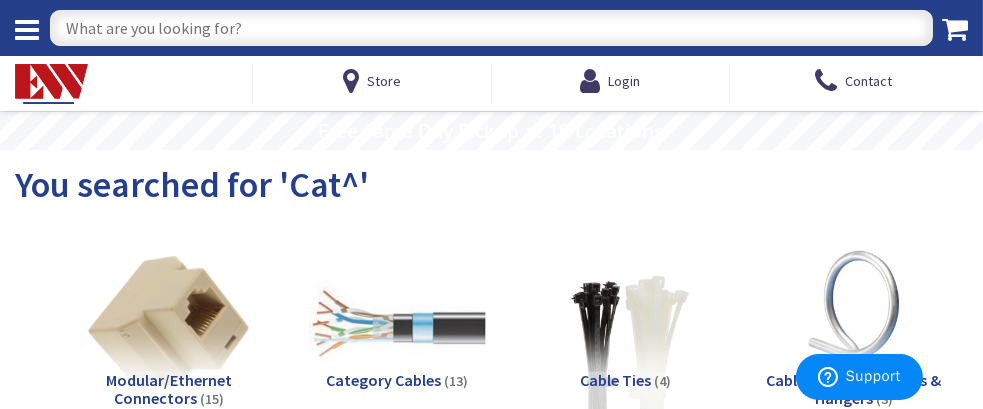 click at bounding box center (491, 28) 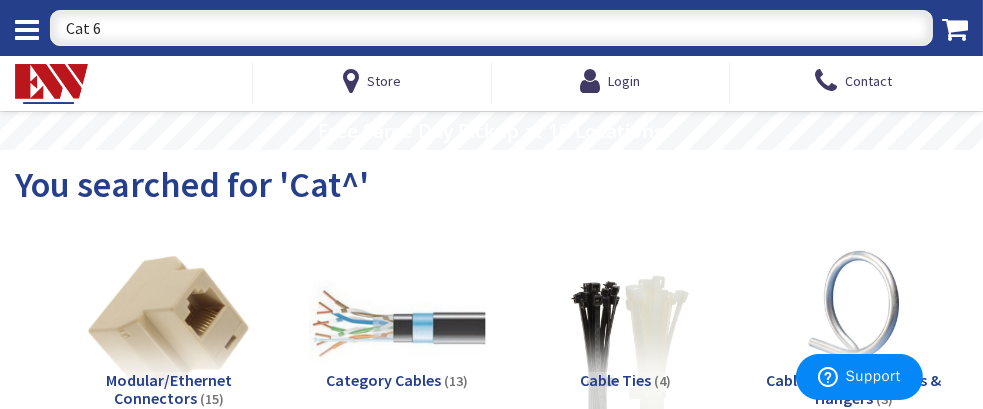 type on "Cat 6" 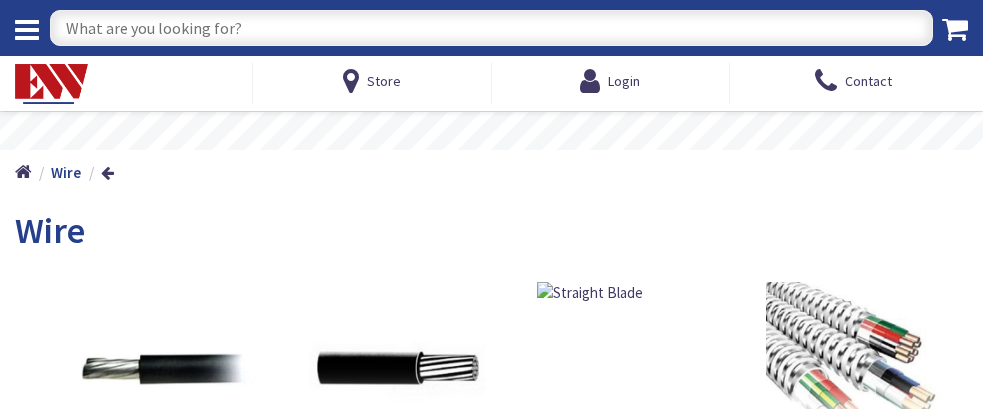 scroll, scrollTop: 0, scrollLeft: 0, axis: both 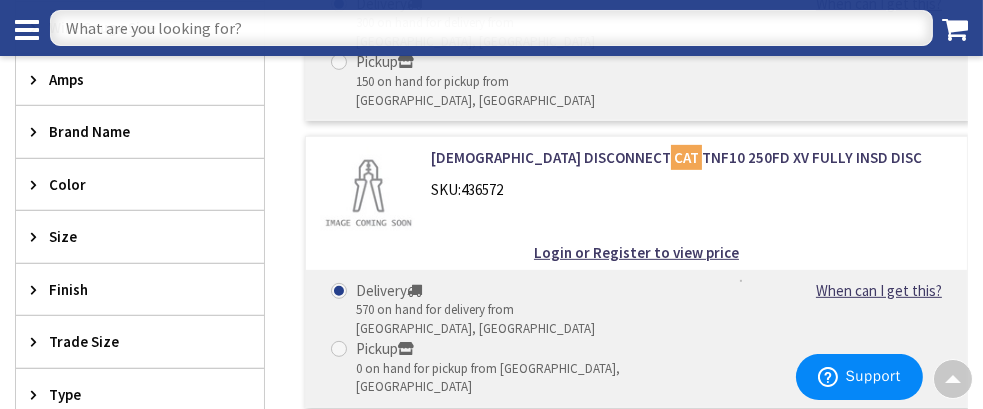 click on "Type" at bounding box center (130, 394) 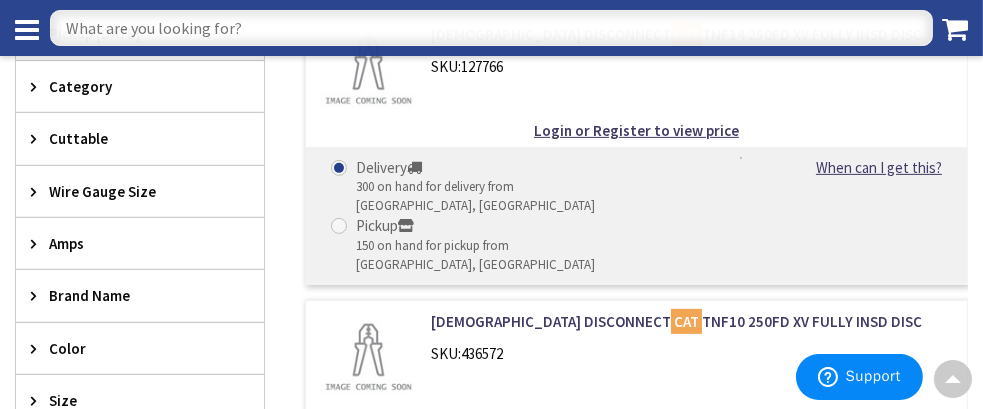 scroll, scrollTop: 881, scrollLeft: 0, axis: vertical 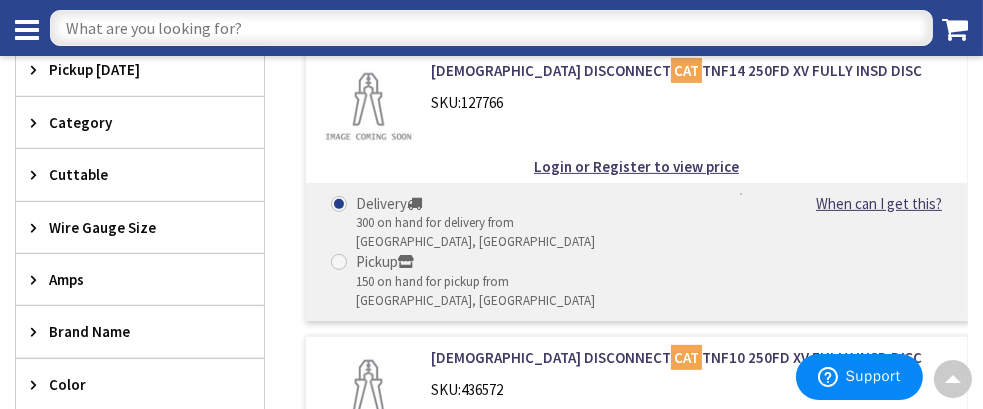 click on "Brand Name" at bounding box center (130, 331) 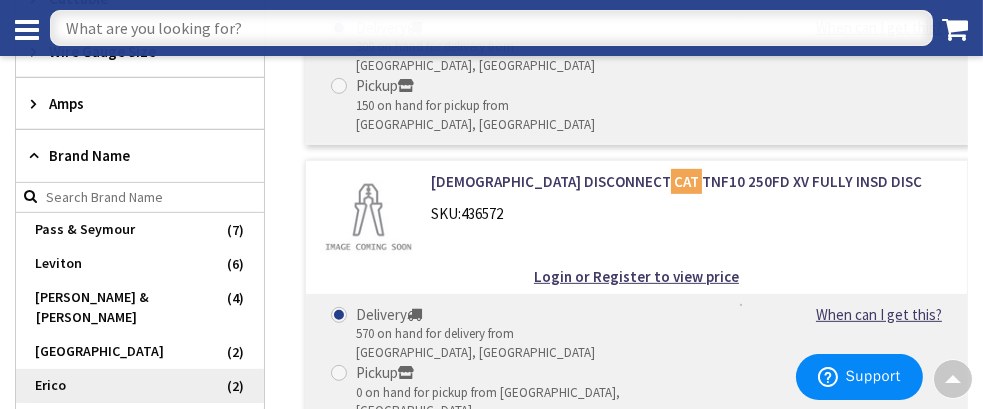 scroll, scrollTop: 1081, scrollLeft: 0, axis: vertical 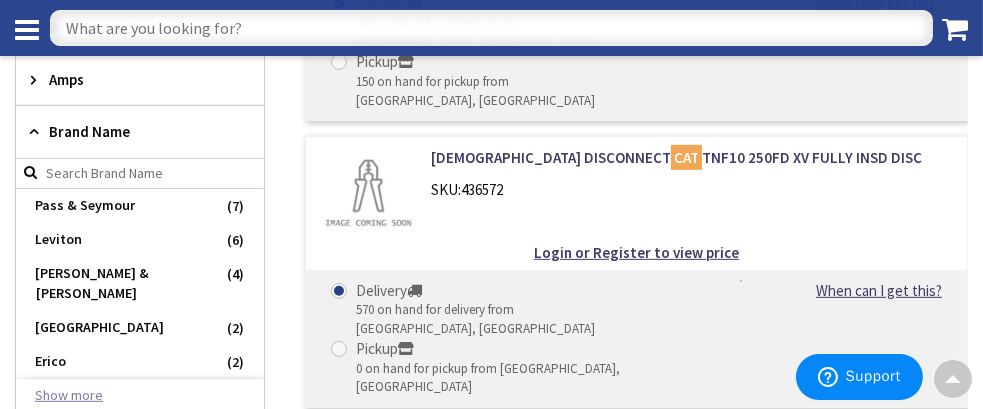 click on "Show more" at bounding box center [140, 396] 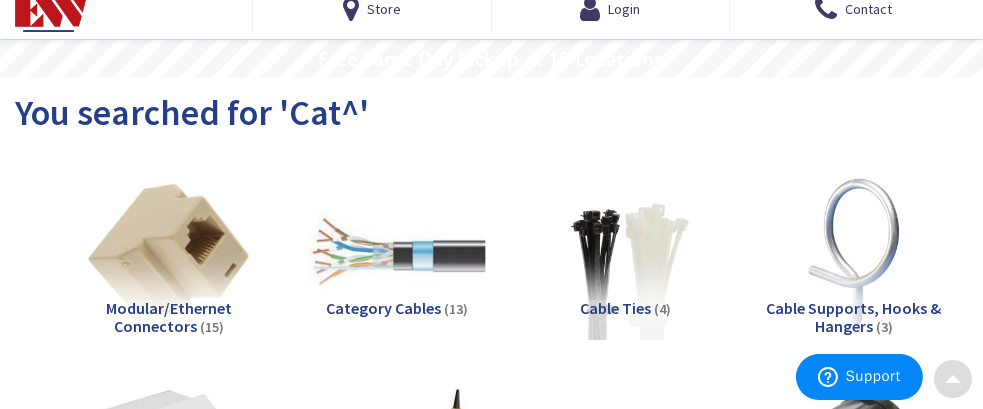 scroll, scrollTop: 0, scrollLeft: 0, axis: both 